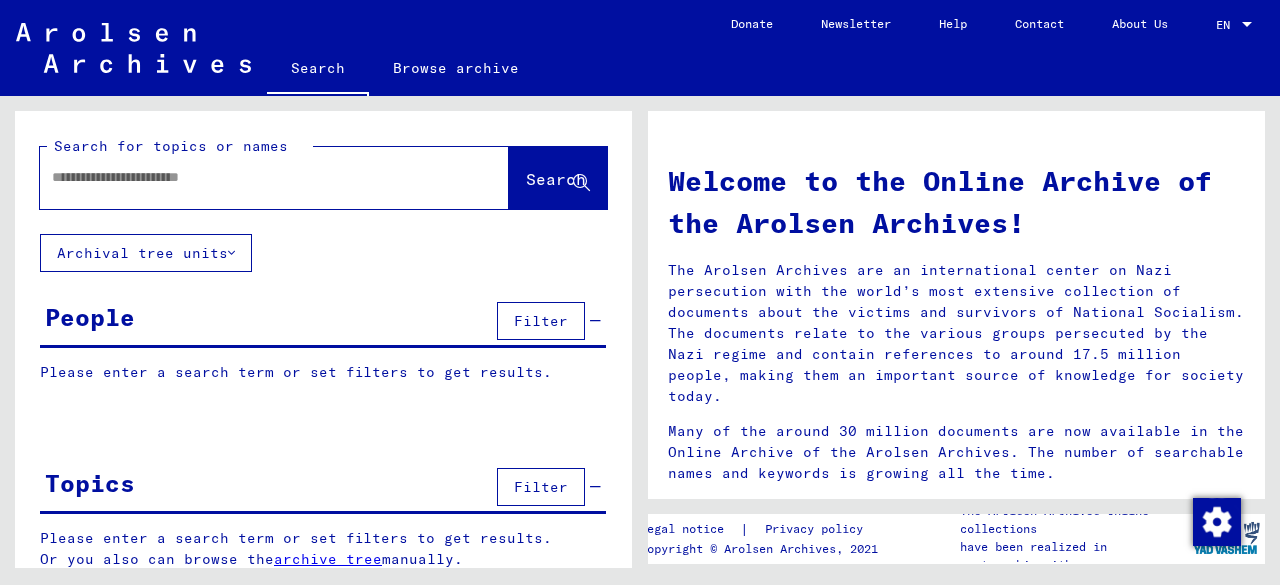 scroll, scrollTop: 0, scrollLeft: 0, axis: both 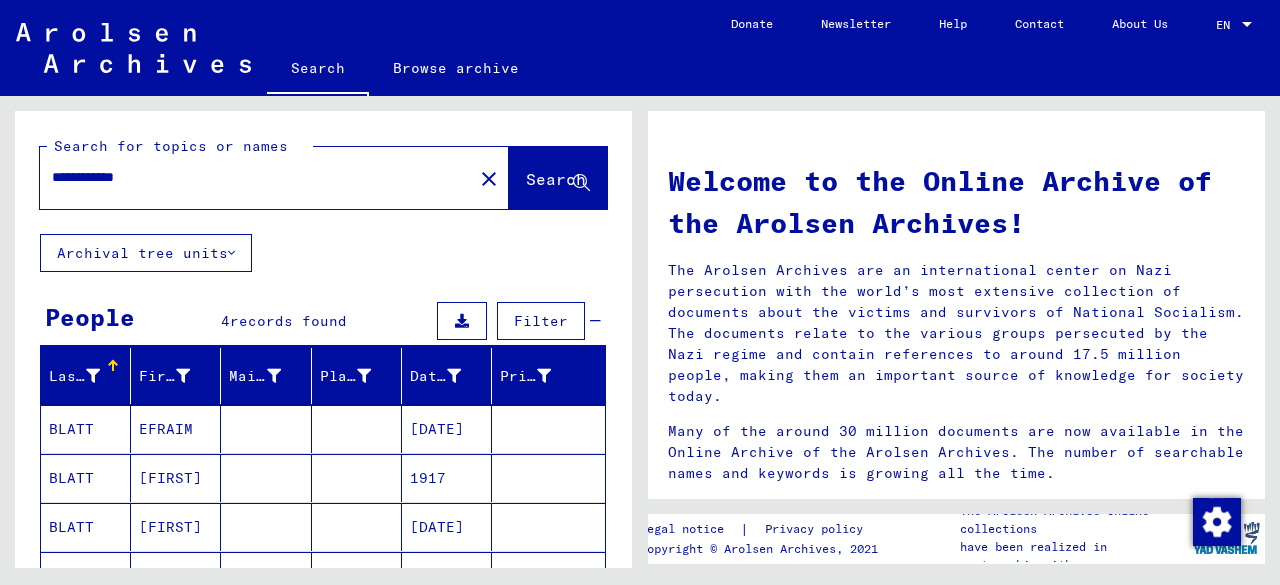 click on "1917" at bounding box center (447, 527) 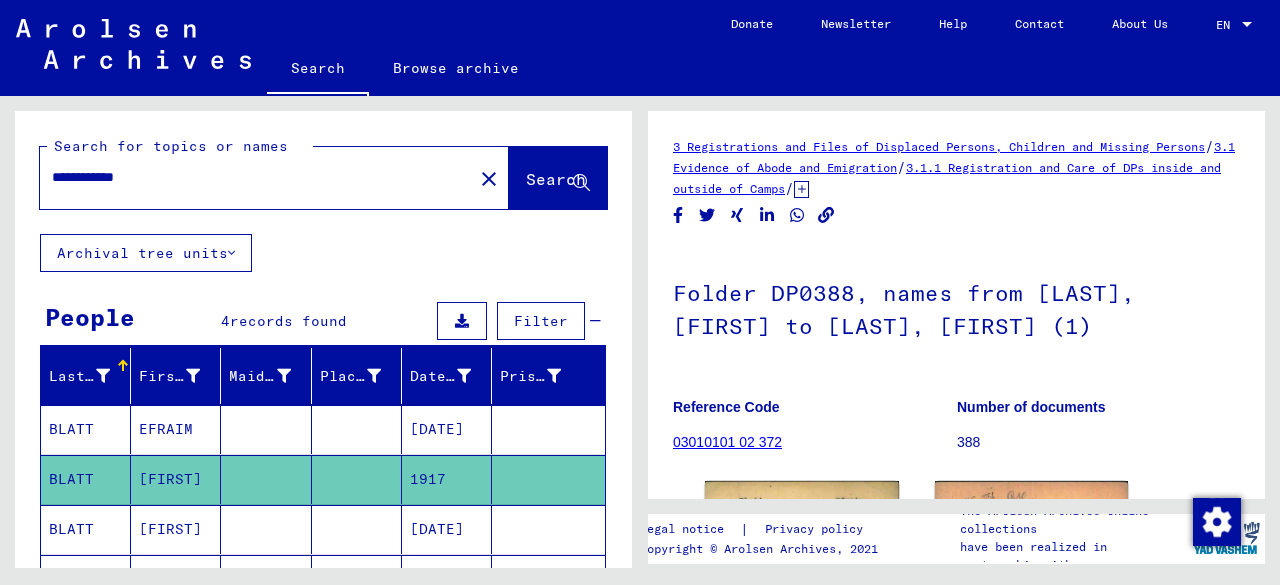 scroll, scrollTop: 0, scrollLeft: 0, axis: both 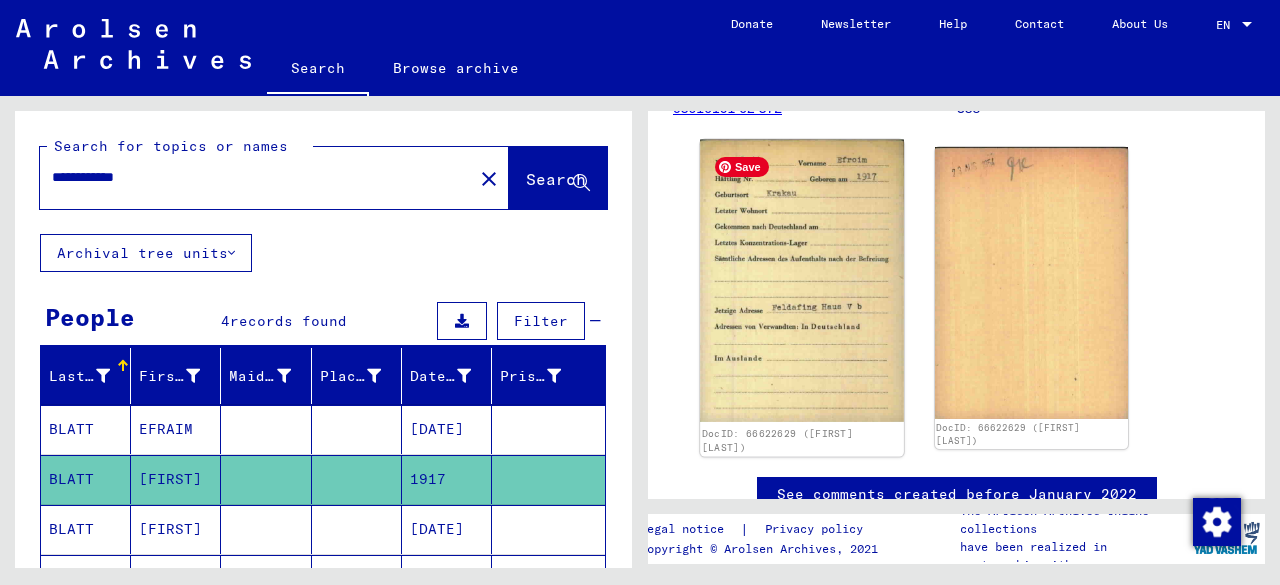 click 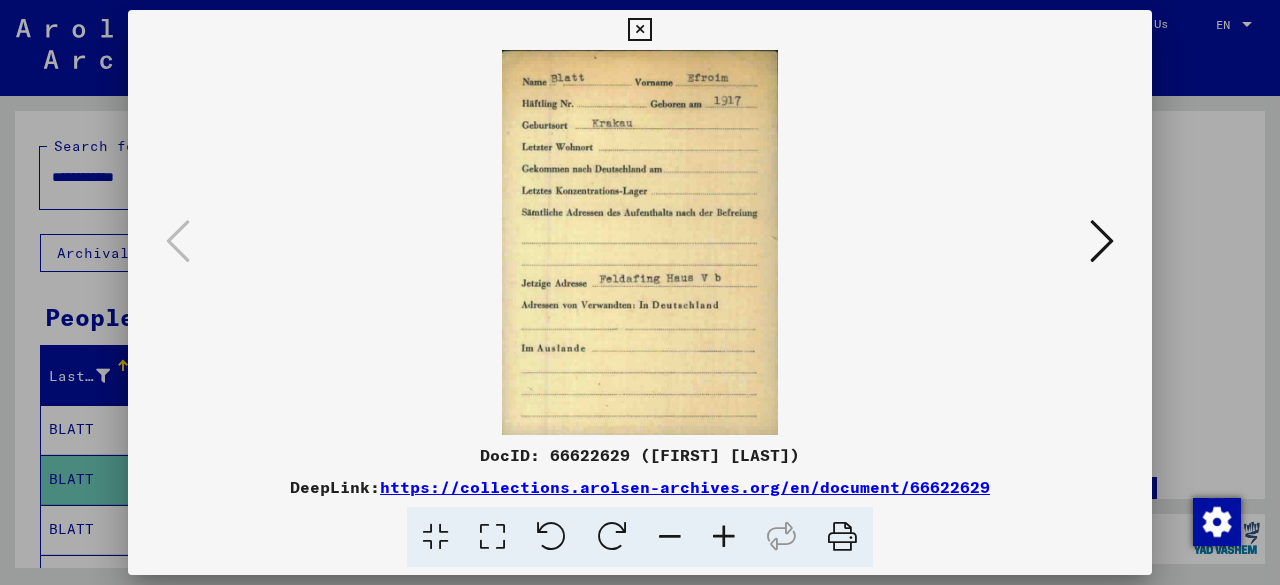 click at bounding box center (640, 292) 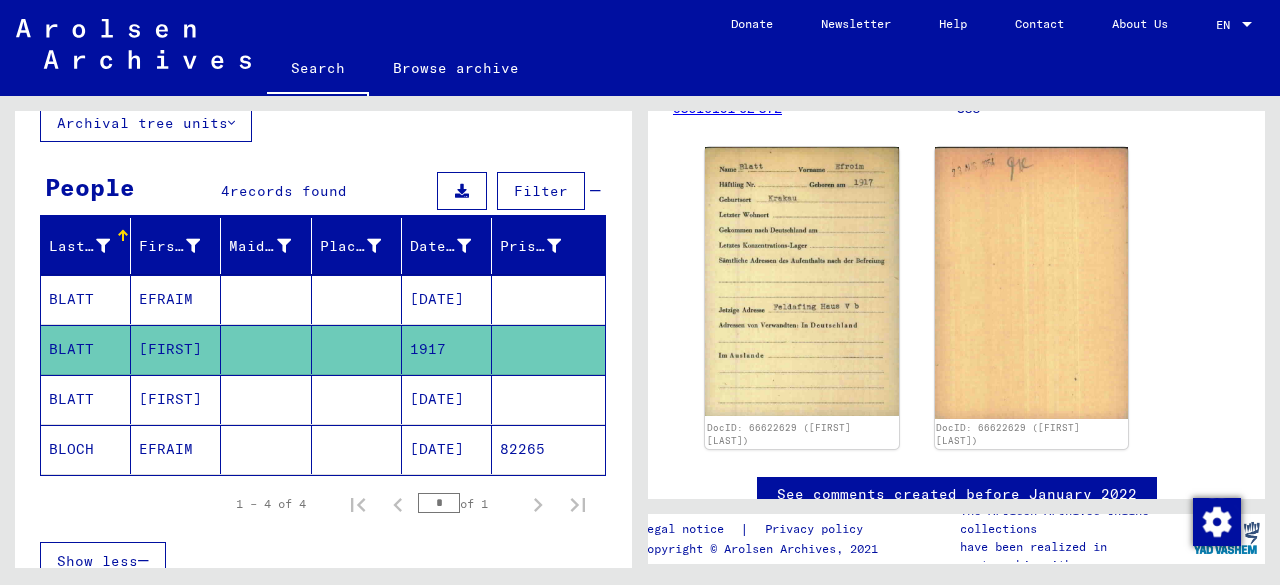 scroll, scrollTop: 107, scrollLeft: 0, axis: vertical 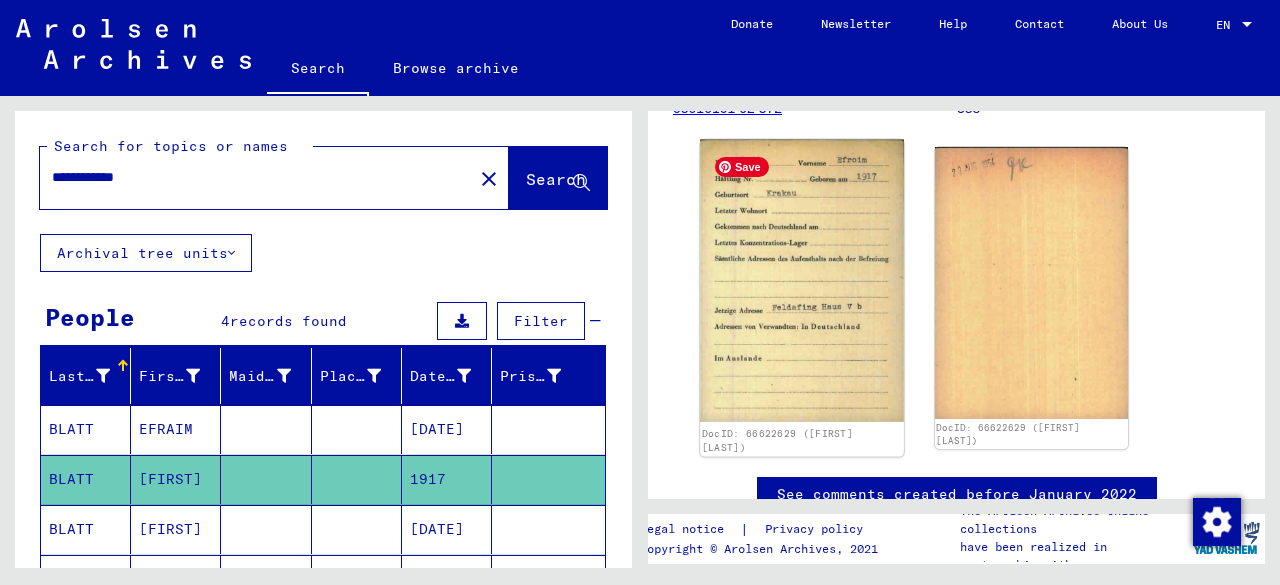 click 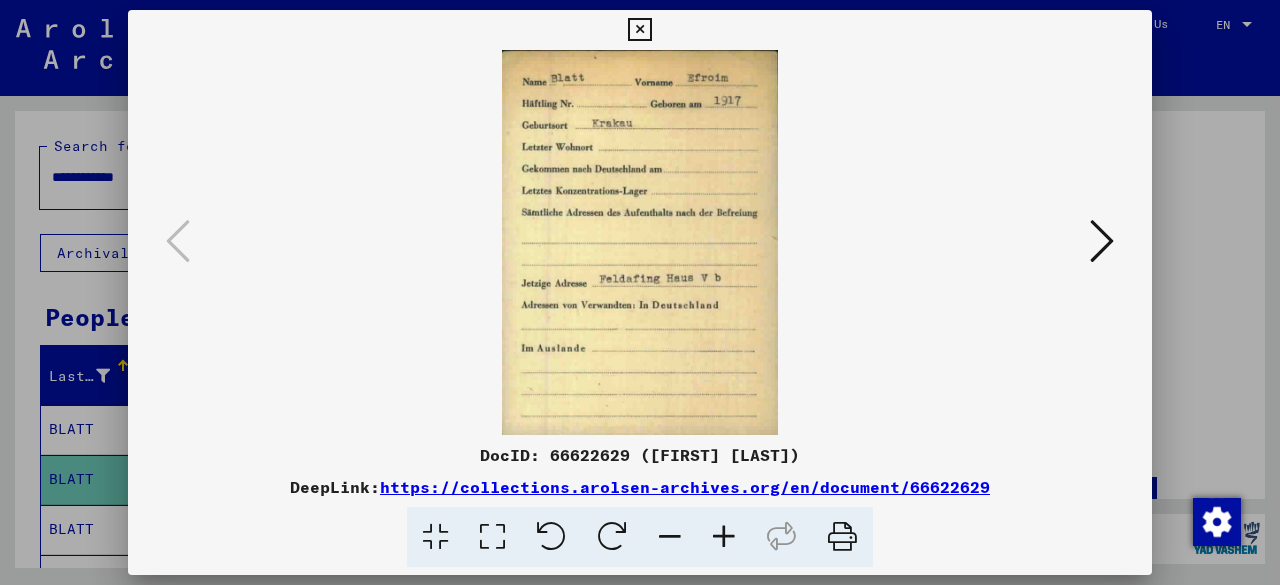 click at bounding box center (640, 292) 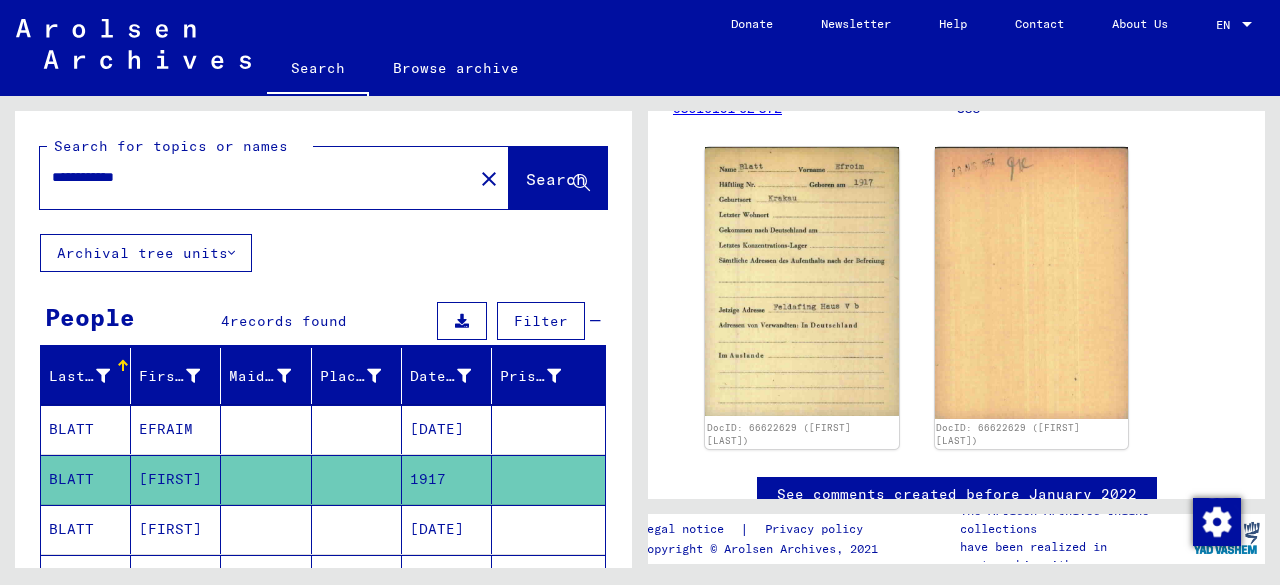 click on "**********" at bounding box center (256, 177) 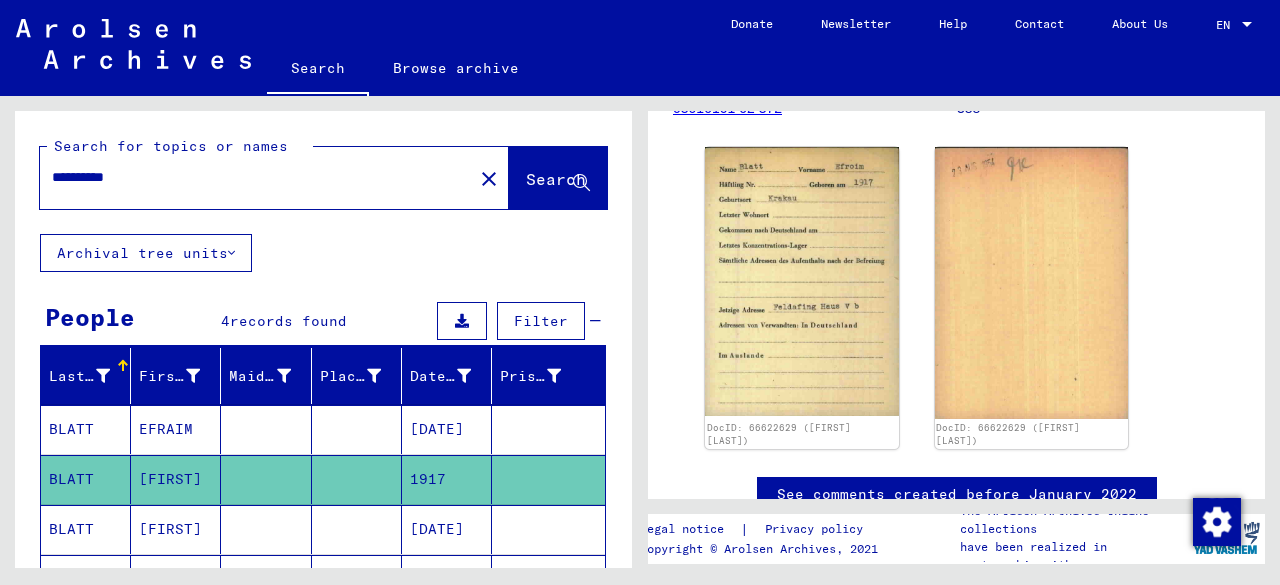 type on "**********" 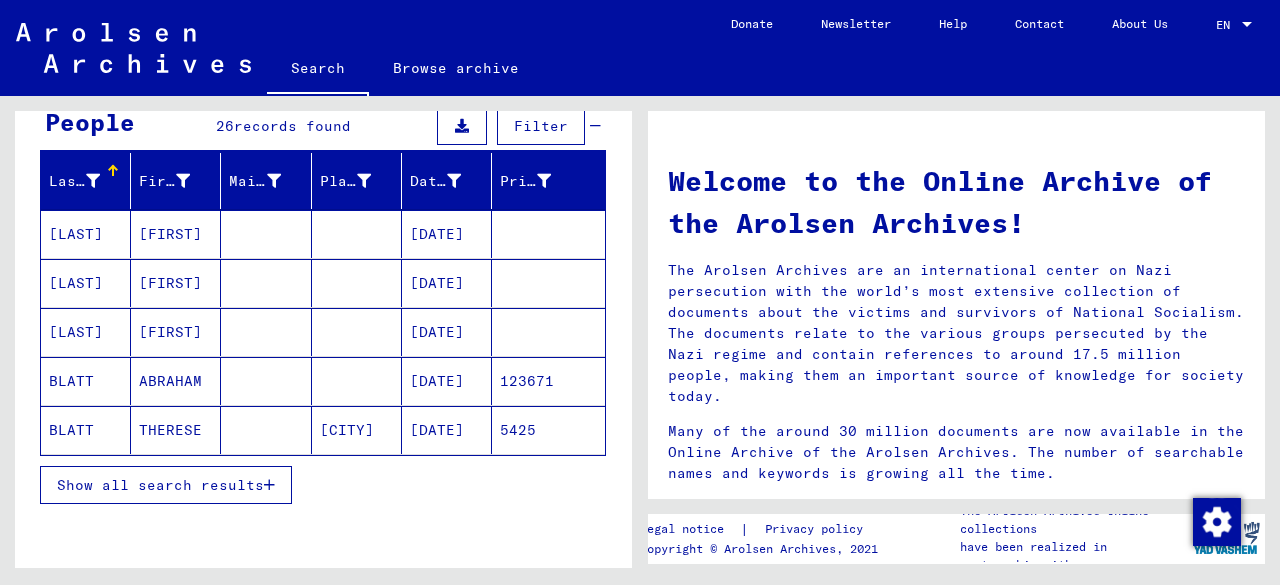 scroll, scrollTop: 198, scrollLeft: 0, axis: vertical 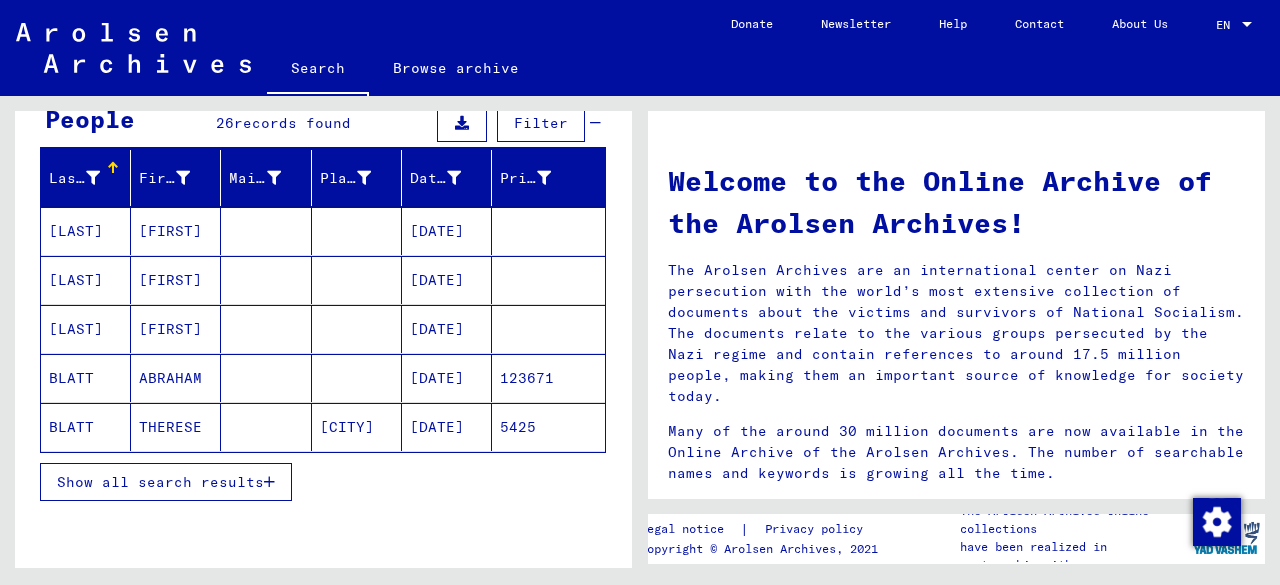 click on "Show all search results" at bounding box center (160, 482) 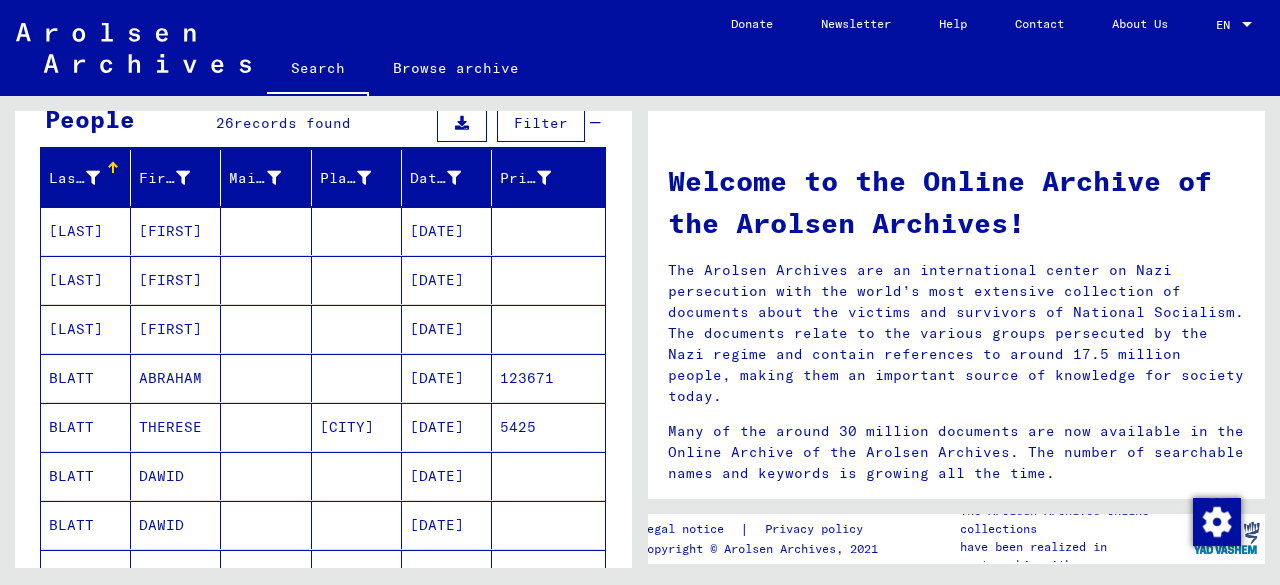 click at bounding box center [357, 427] 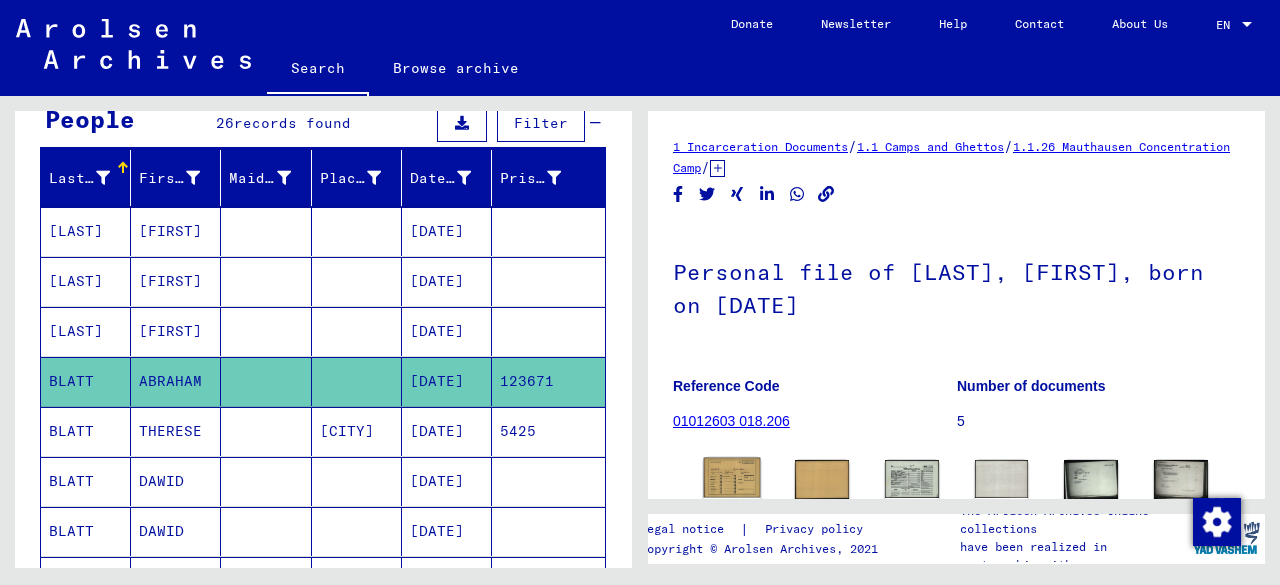 scroll, scrollTop: 0, scrollLeft: 0, axis: both 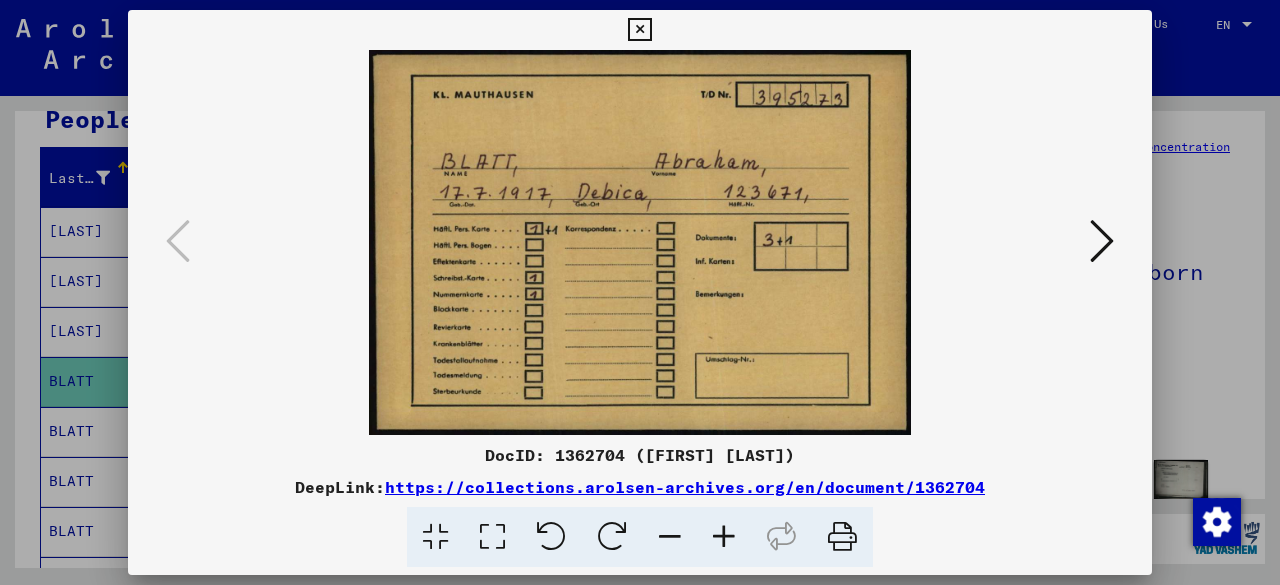 click at bounding box center (640, 292) 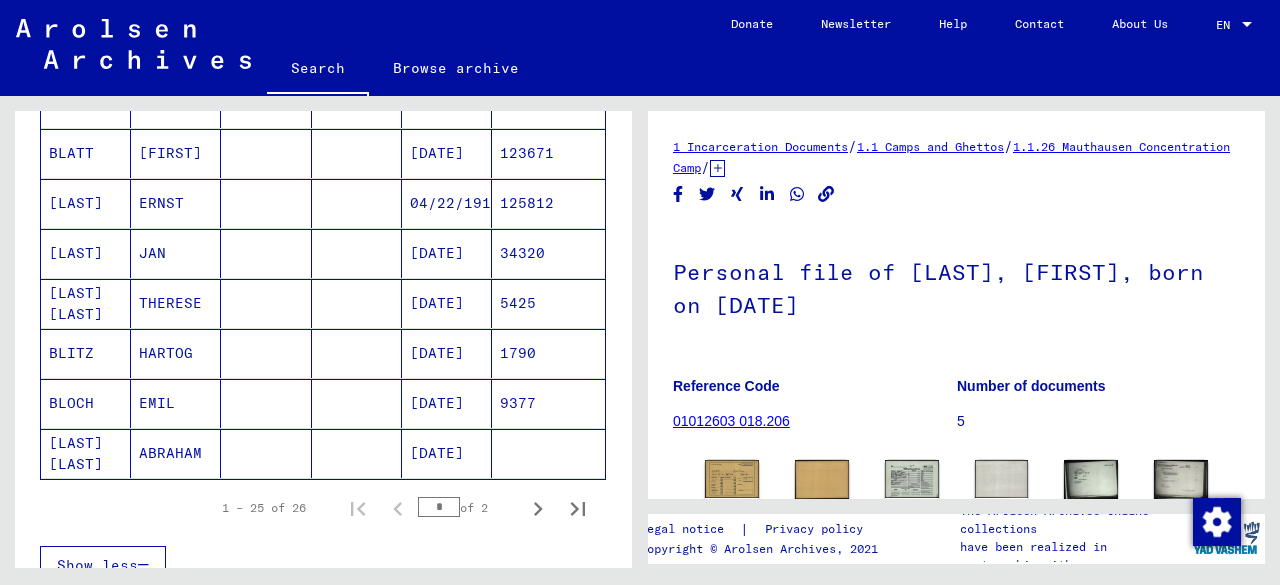 scroll, scrollTop: 1208, scrollLeft: 0, axis: vertical 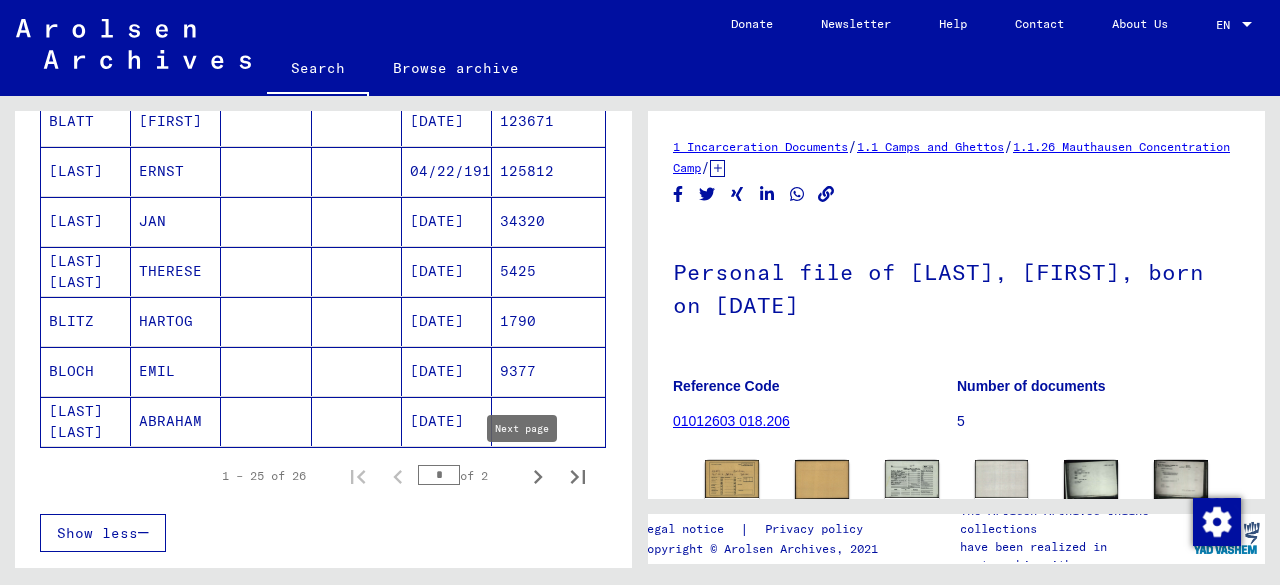 click 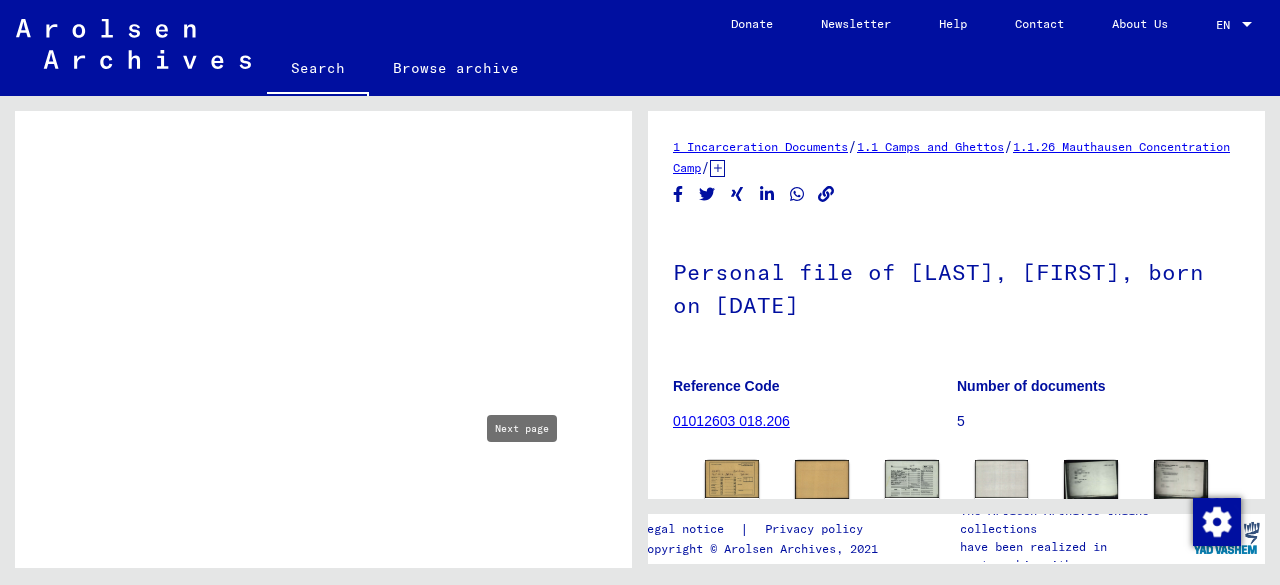 scroll, scrollTop: 659, scrollLeft: 0, axis: vertical 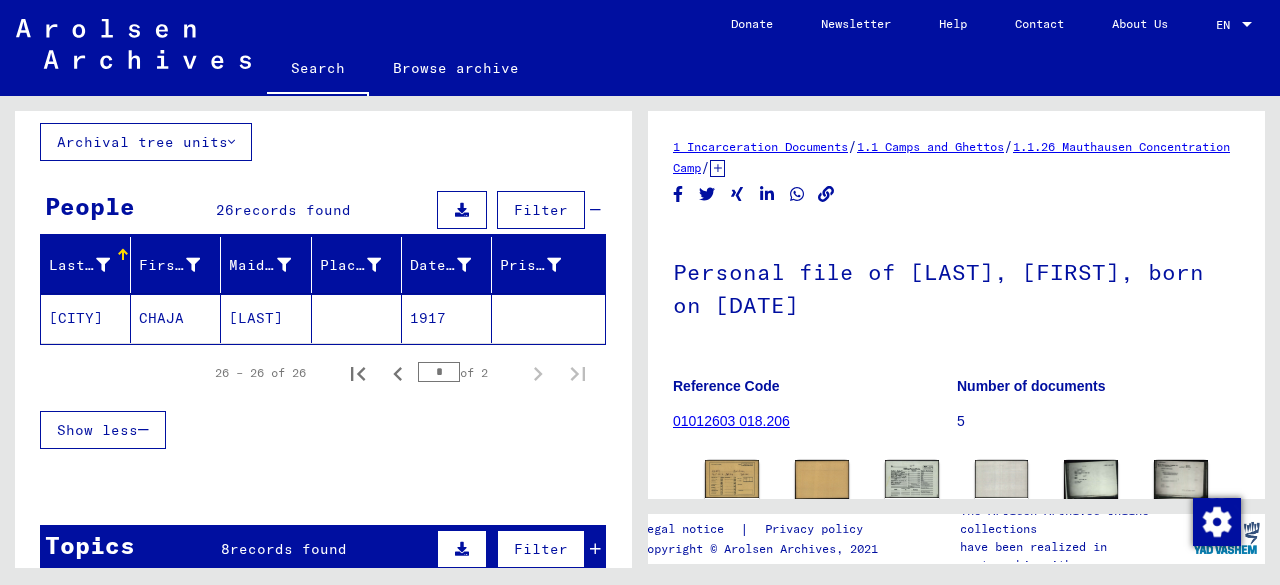click on "[LAST]" 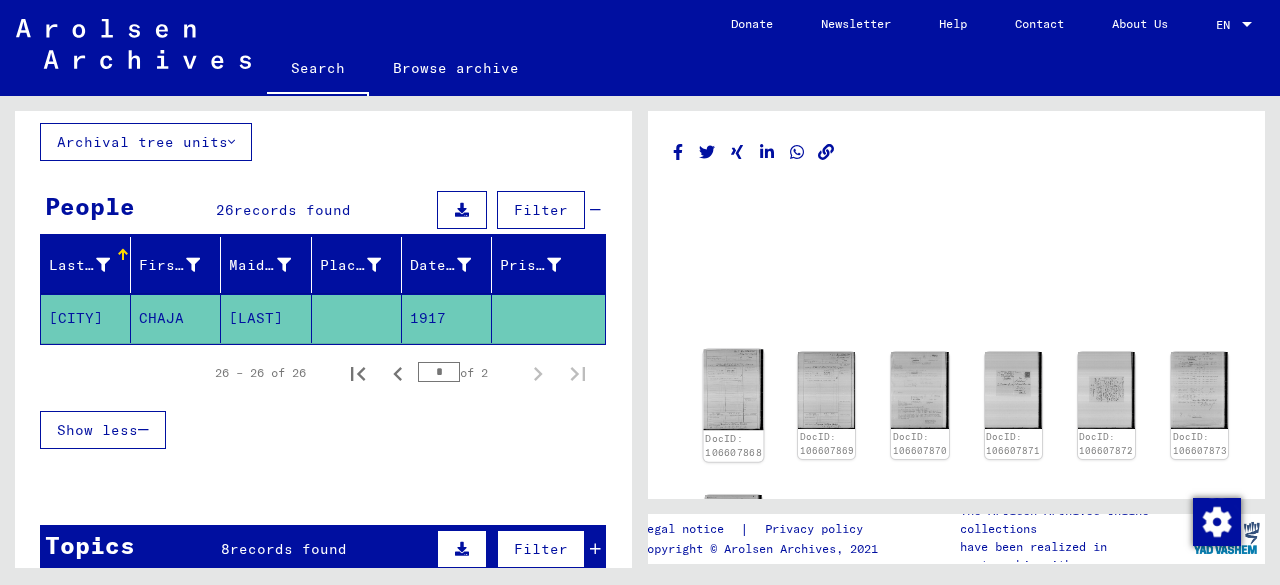 click 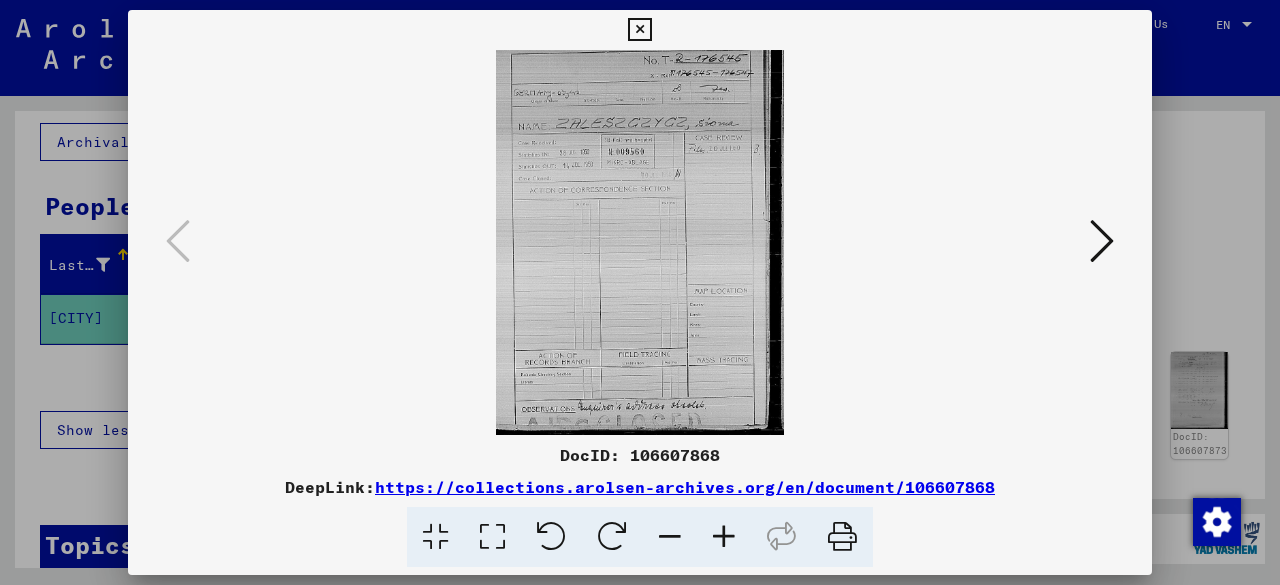 click at bounding box center [640, 292] 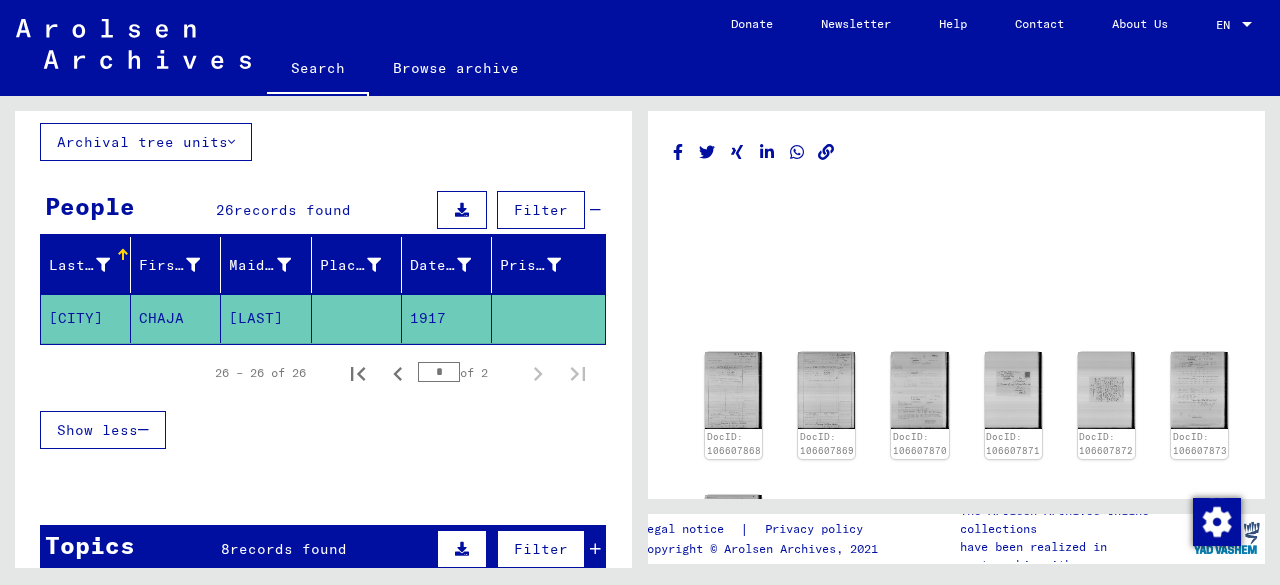 click on "records found" at bounding box center (288, 549) 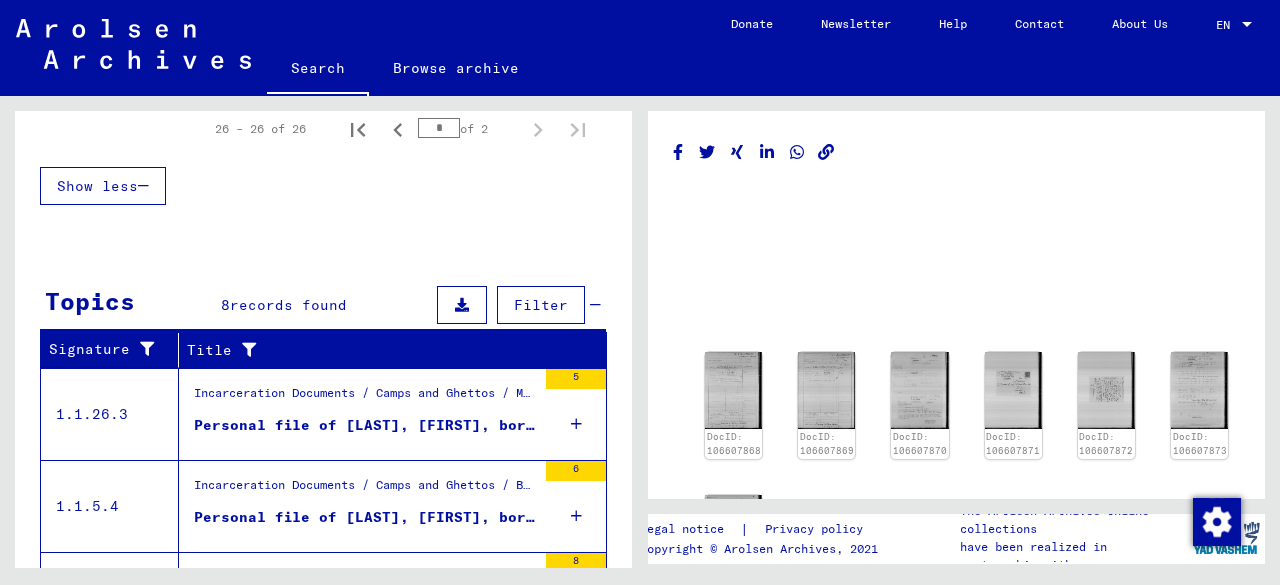scroll, scrollTop: 471, scrollLeft: 0, axis: vertical 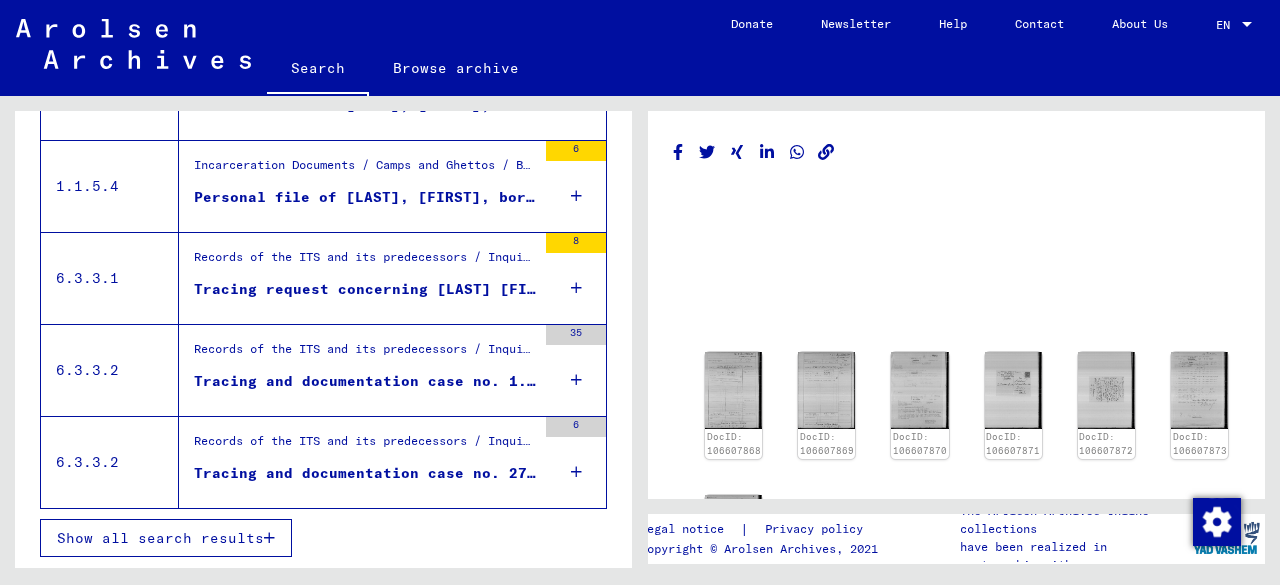 click on "Records of the ITS and its predecessors / Inquiry processing / ITS case files as of 1947 / Repository of T/D cases / Tracing and documentation cases with (T/D) numbers between 1.750.000 and 1.999.999 / Tracing and documentation cases with (T/D) numbers between 1.779.500 and 1.779.999" at bounding box center [365, 354] 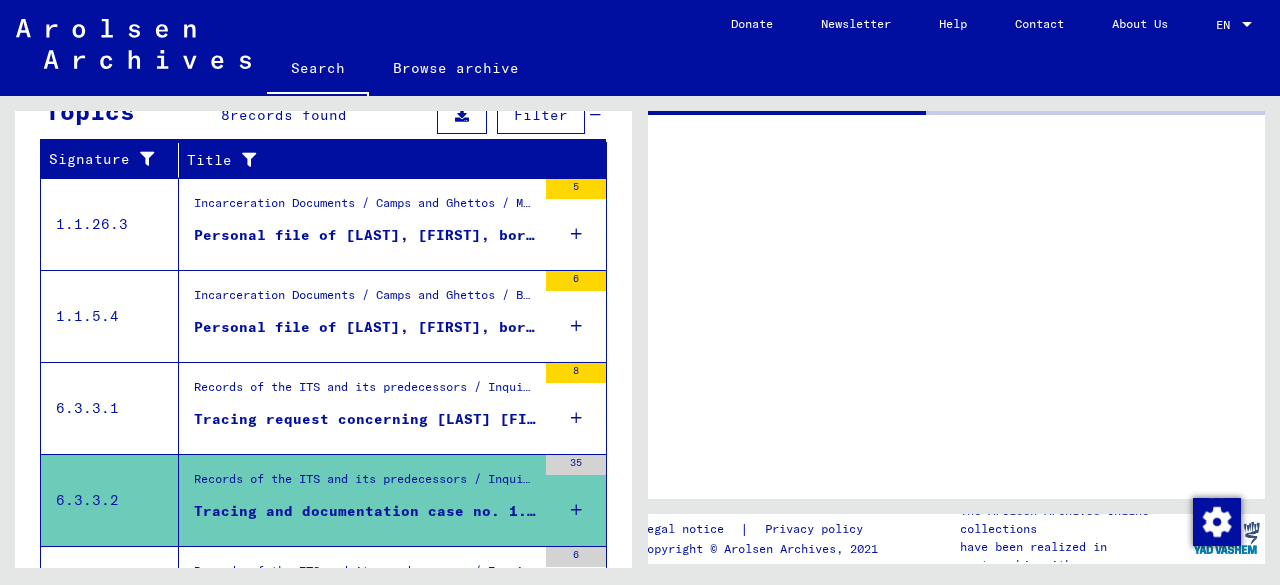 scroll, scrollTop: 453, scrollLeft: 0, axis: vertical 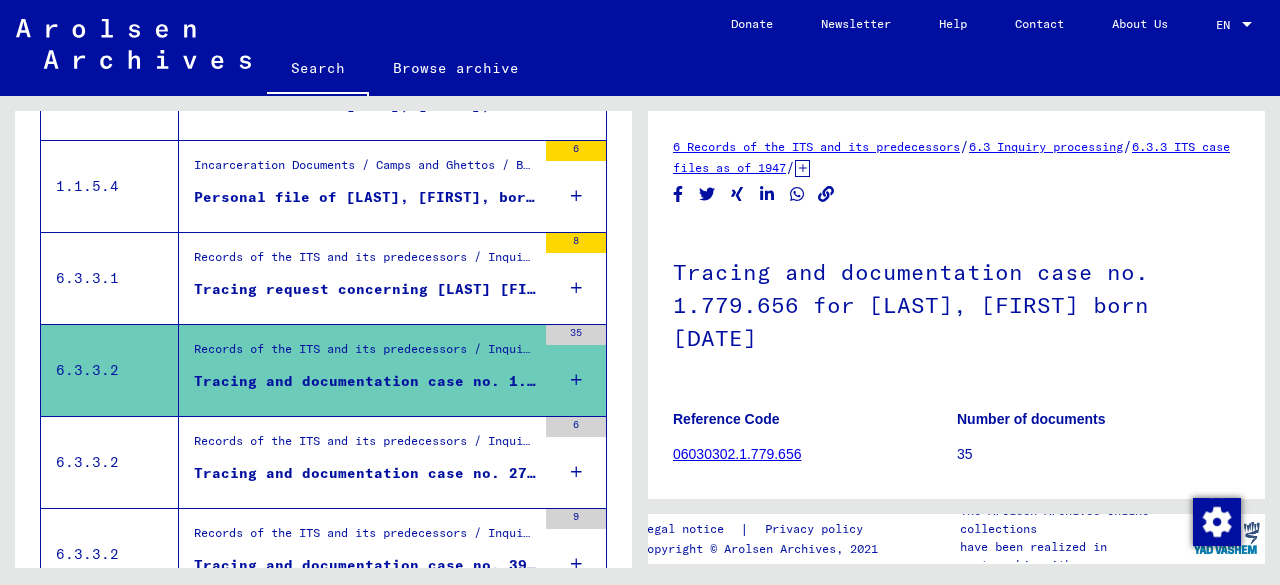 click on "Tracing and documentation case no. 277.365 for [LAST], [FIRST] born [YEAR]" at bounding box center (365, 478) 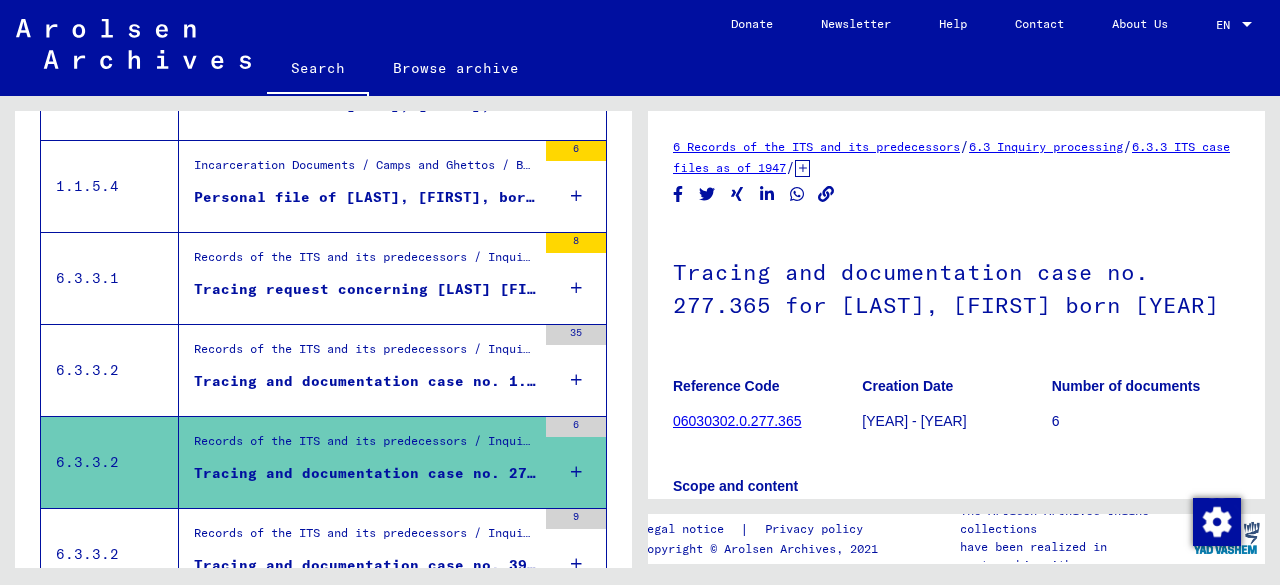 scroll, scrollTop: 0, scrollLeft: 0, axis: both 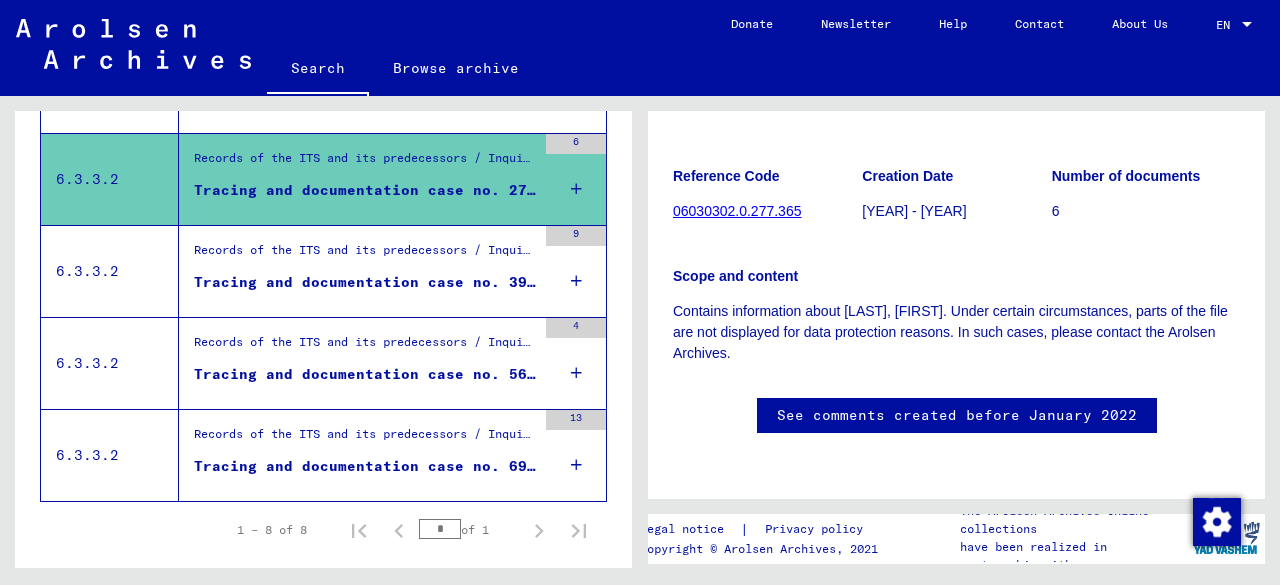 click on "Tracing and documentation case no. 395.273 for [LAST], [FIRST] born [DATE]" at bounding box center (365, 282) 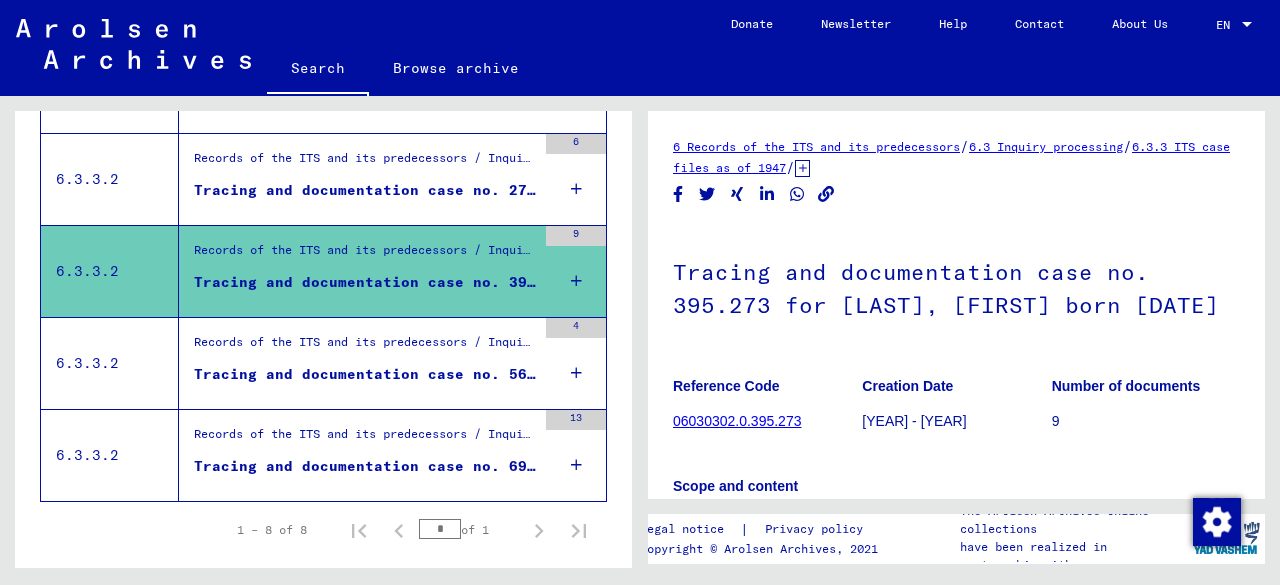 scroll, scrollTop: 0, scrollLeft: 0, axis: both 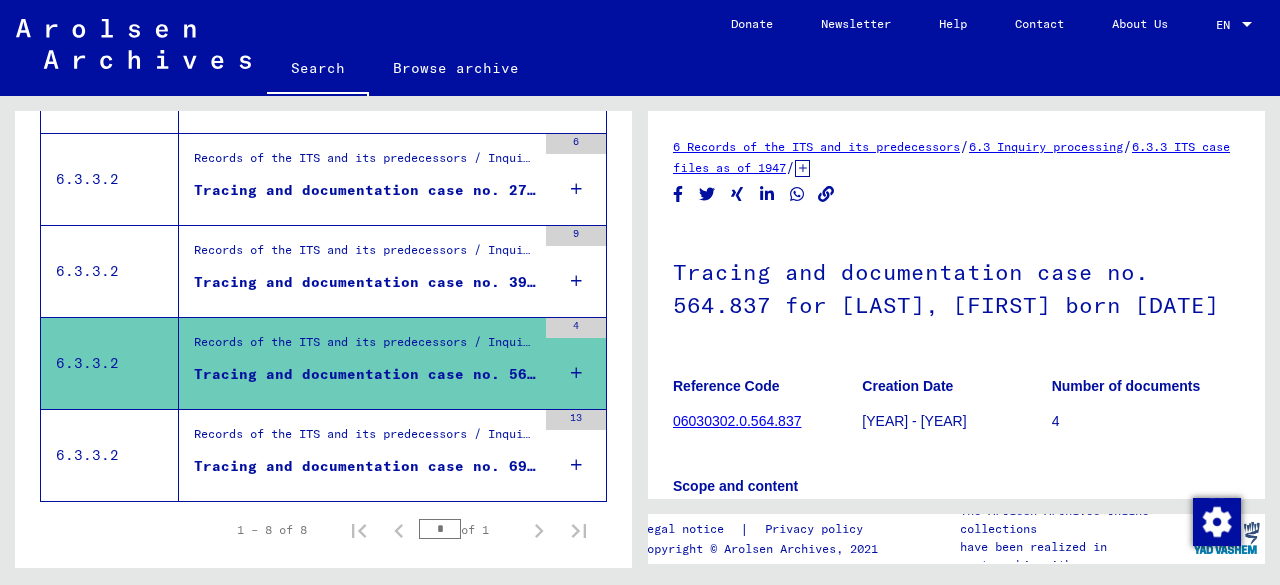 click on "Tracing and documentation case no. 699.565 for [LAST], [FIRST] born [DATE]" at bounding box center [365, 466] 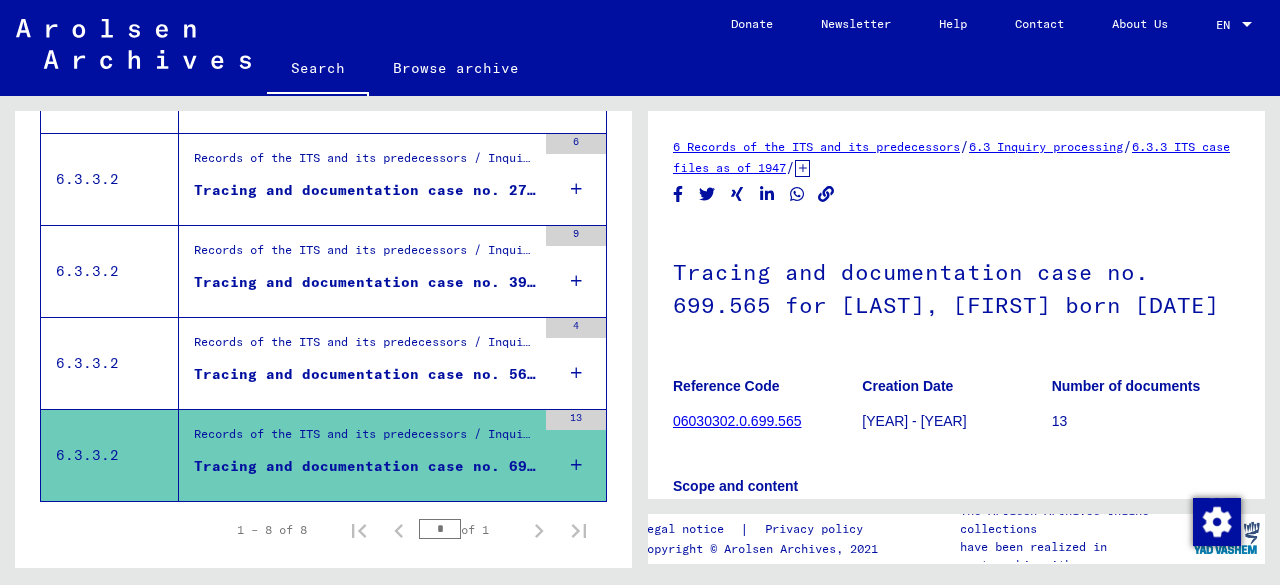 scroll, scrollTop: 0, scrollLeft: 0, axis: both 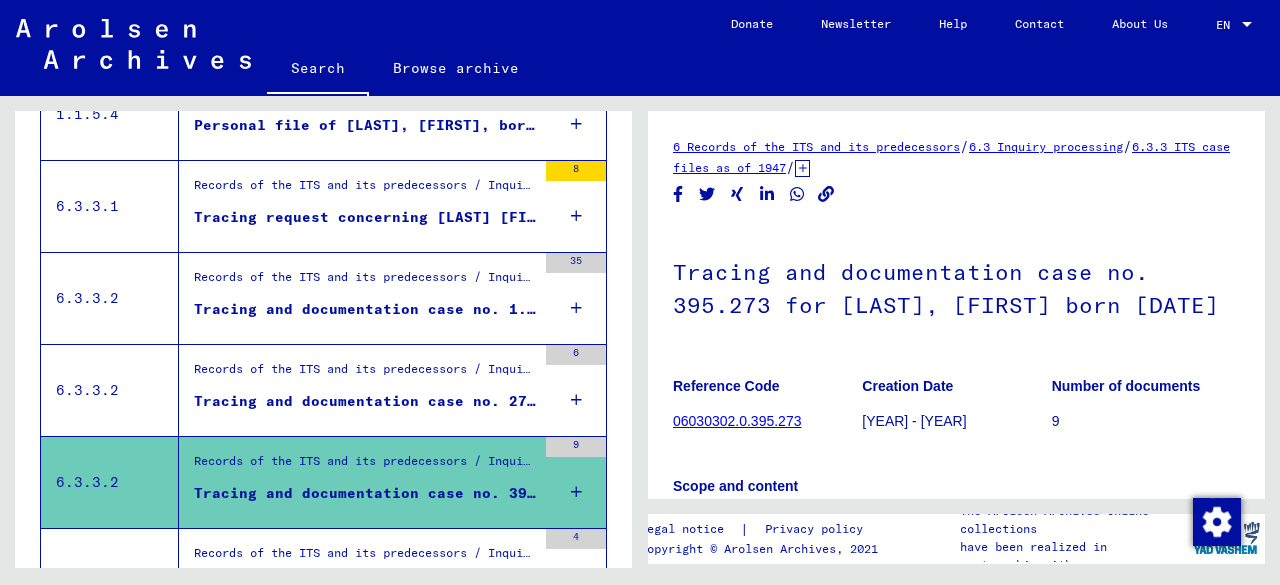 click on "Records of the ITS and its predecessors / Inquiry processing / ITS case files as of 1947 / Repository of T/D cases / Tracing and documentation cases with (T/D) numbers between 250.000 and 499.999 / Tracing and documentation cases with (T/D) numbers between 277.000 and 277.499" at bounding box center (365, 374) 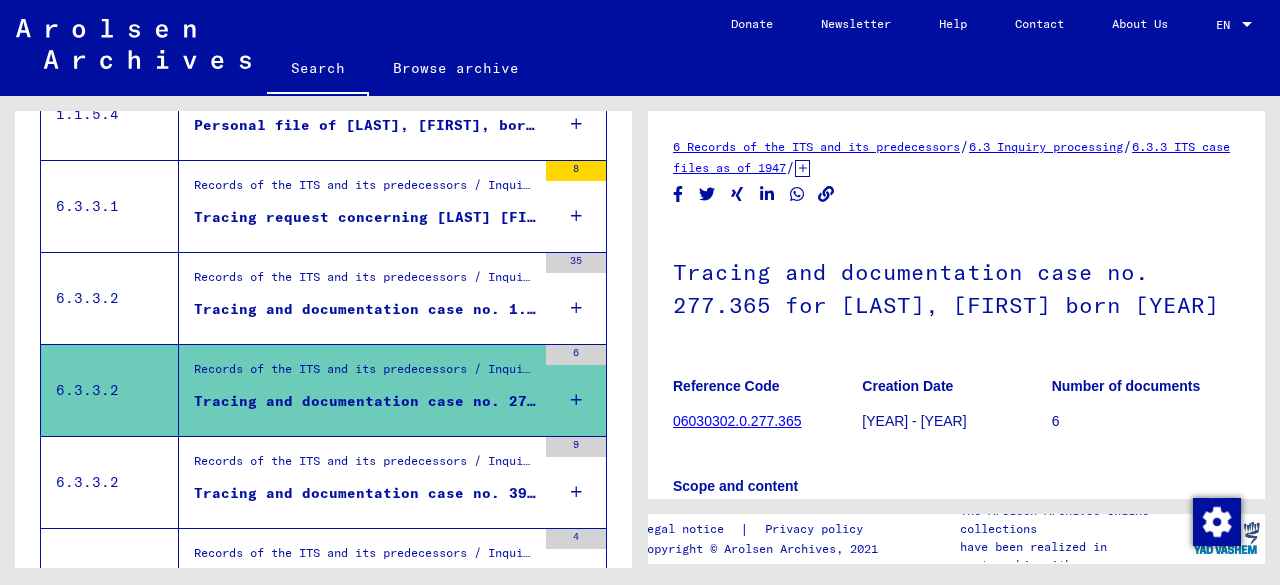 scroll, scrollTop: 0, scrollLeft: 0, axis: both 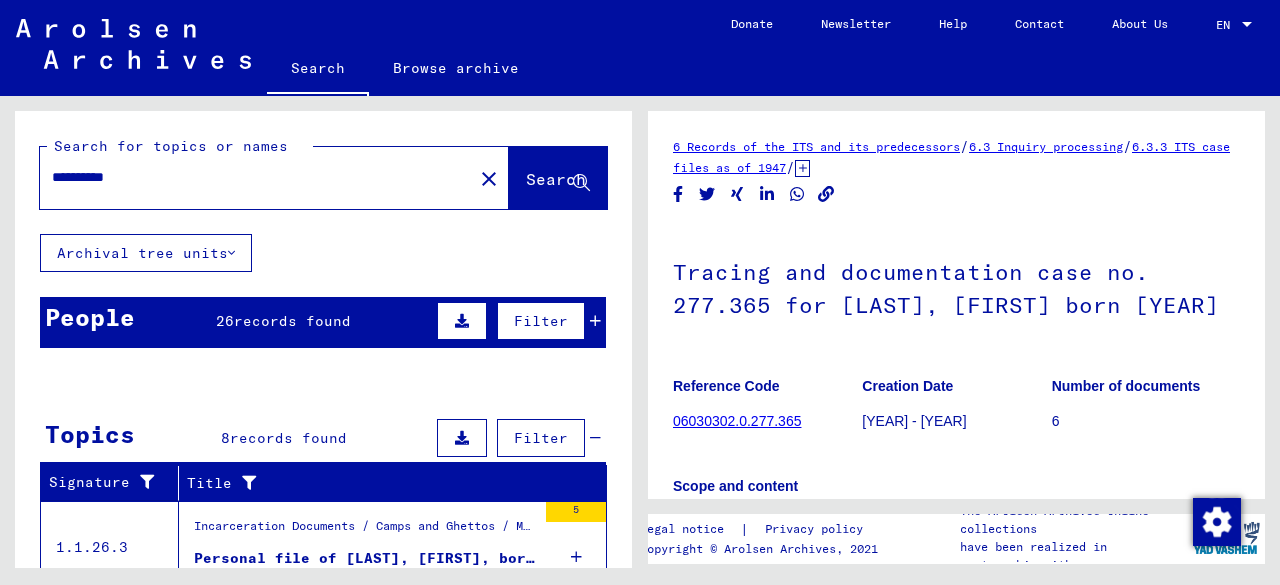 click on "**********" at bounding box center [256, 177] 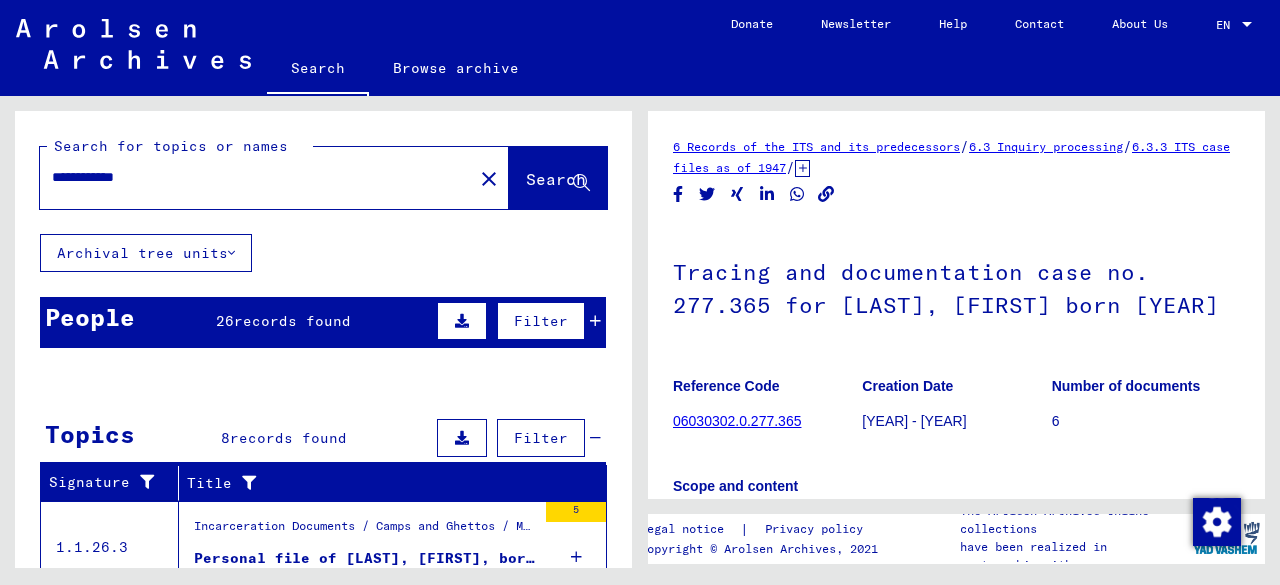 type on "**********" 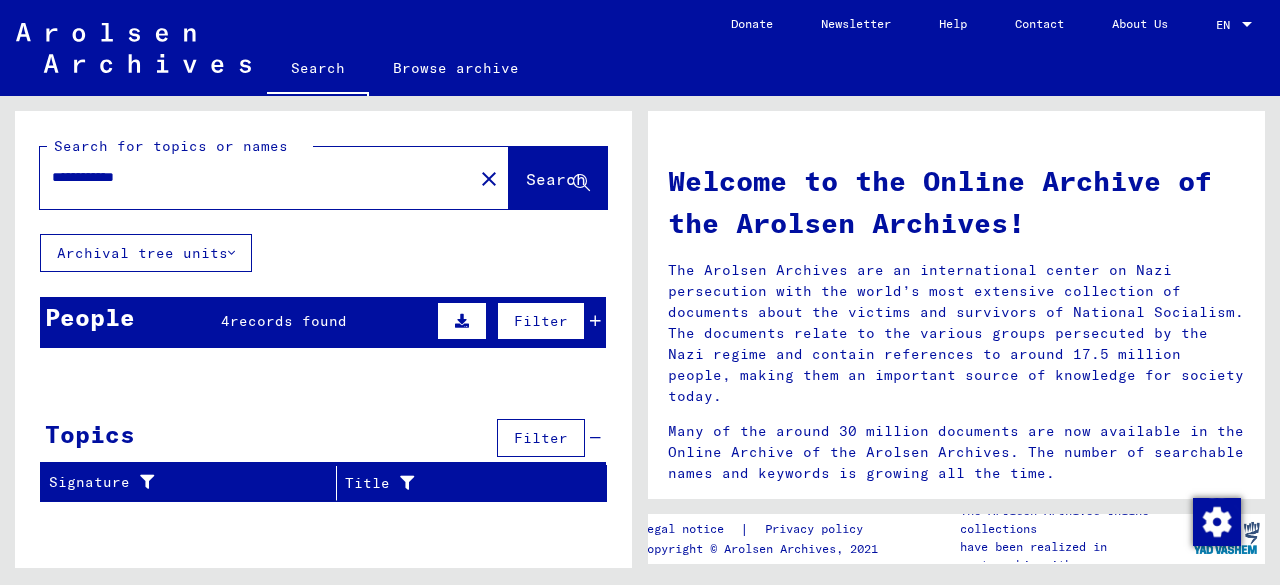 click on "records found" at bounding box center [288, 321] 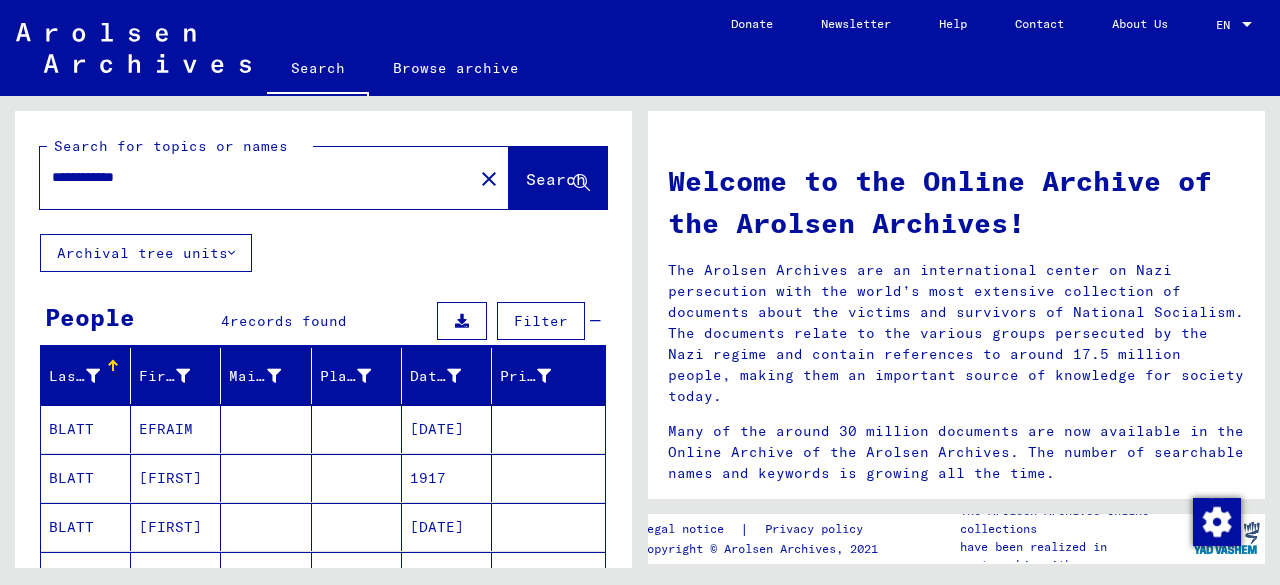 click at bounding box center (357, 527) 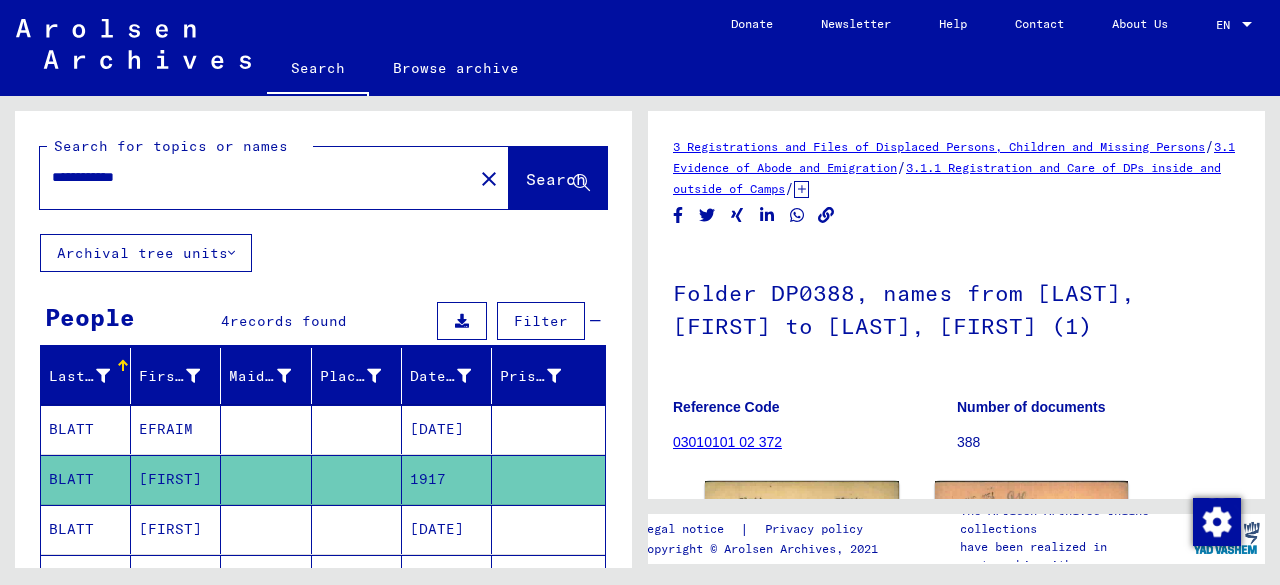 scroll, scrollTop: 0, scrollLeft: 0, axis: both 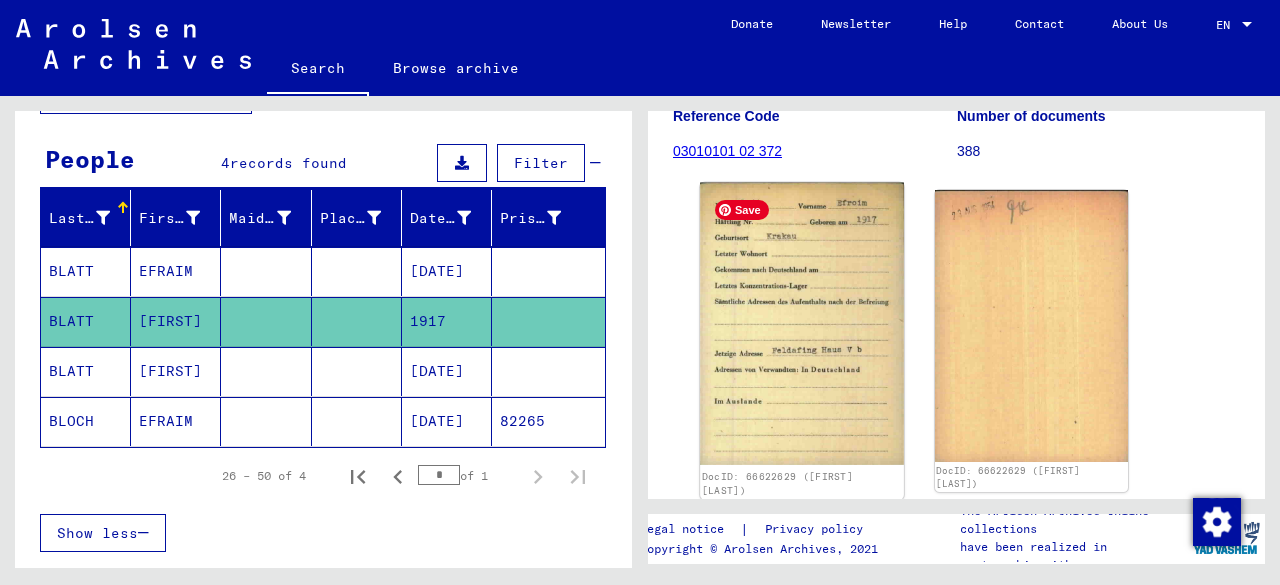 click 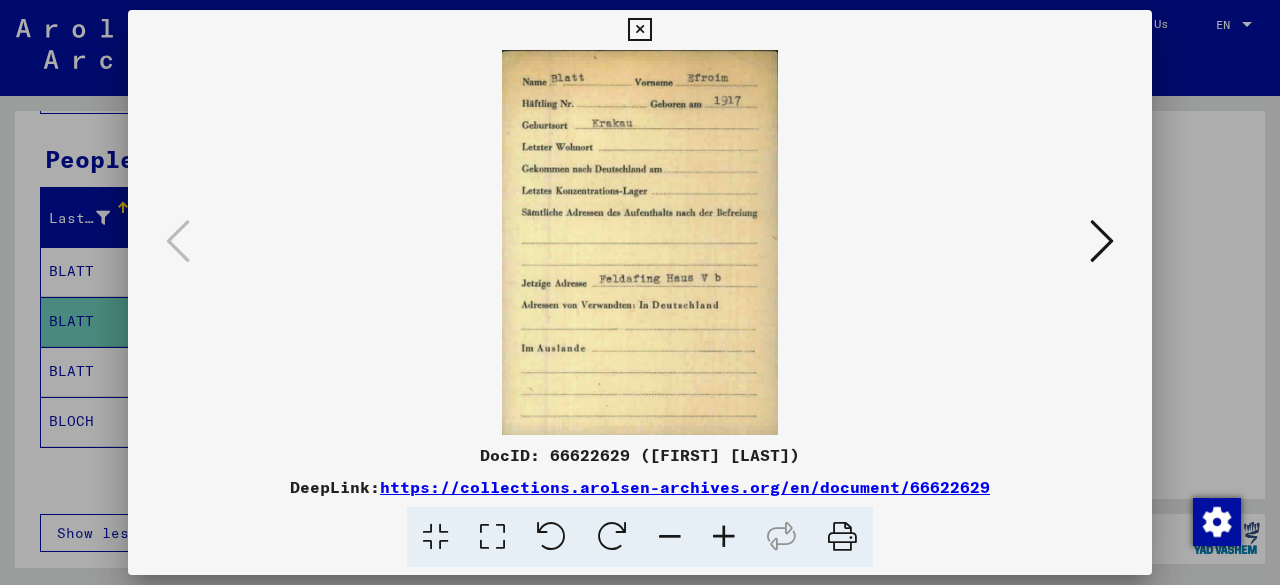 click at bounding box center (1102, 241) 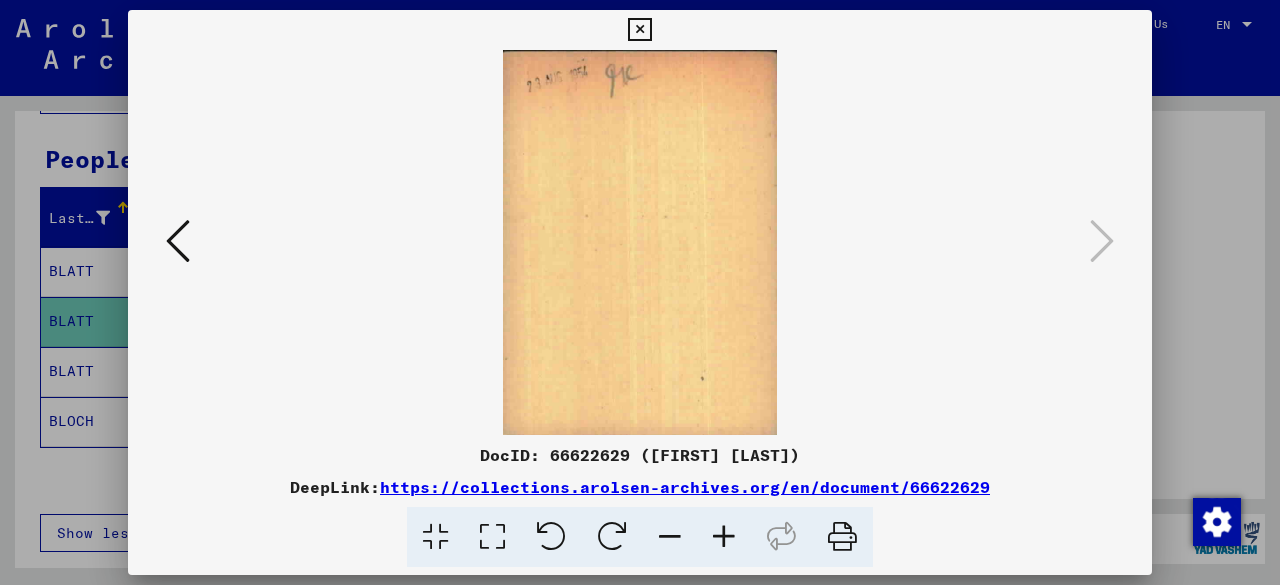 click at bounding box center (178, 241) 